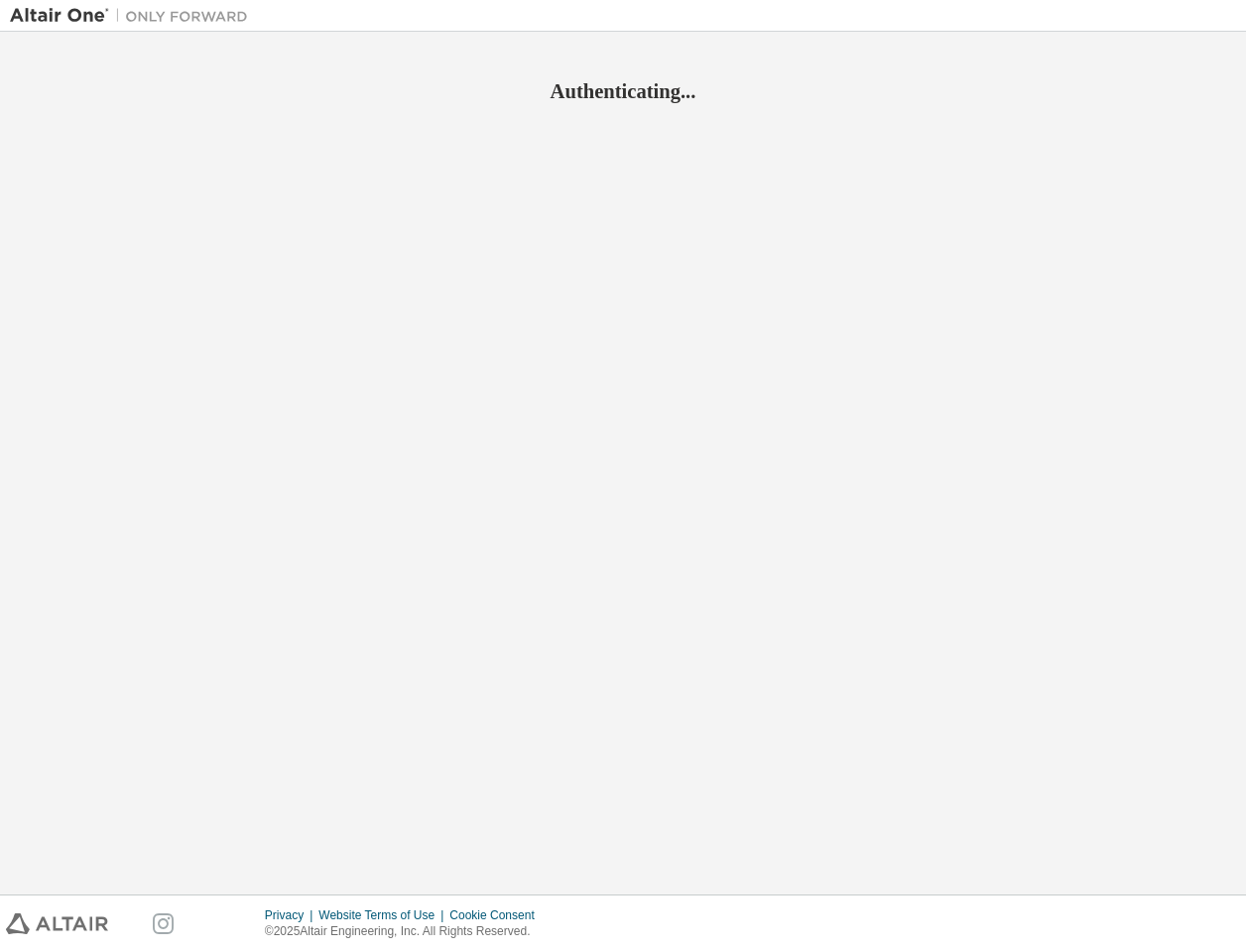scroll, scrollTop: 0, scrollLeft: 0, axis: both 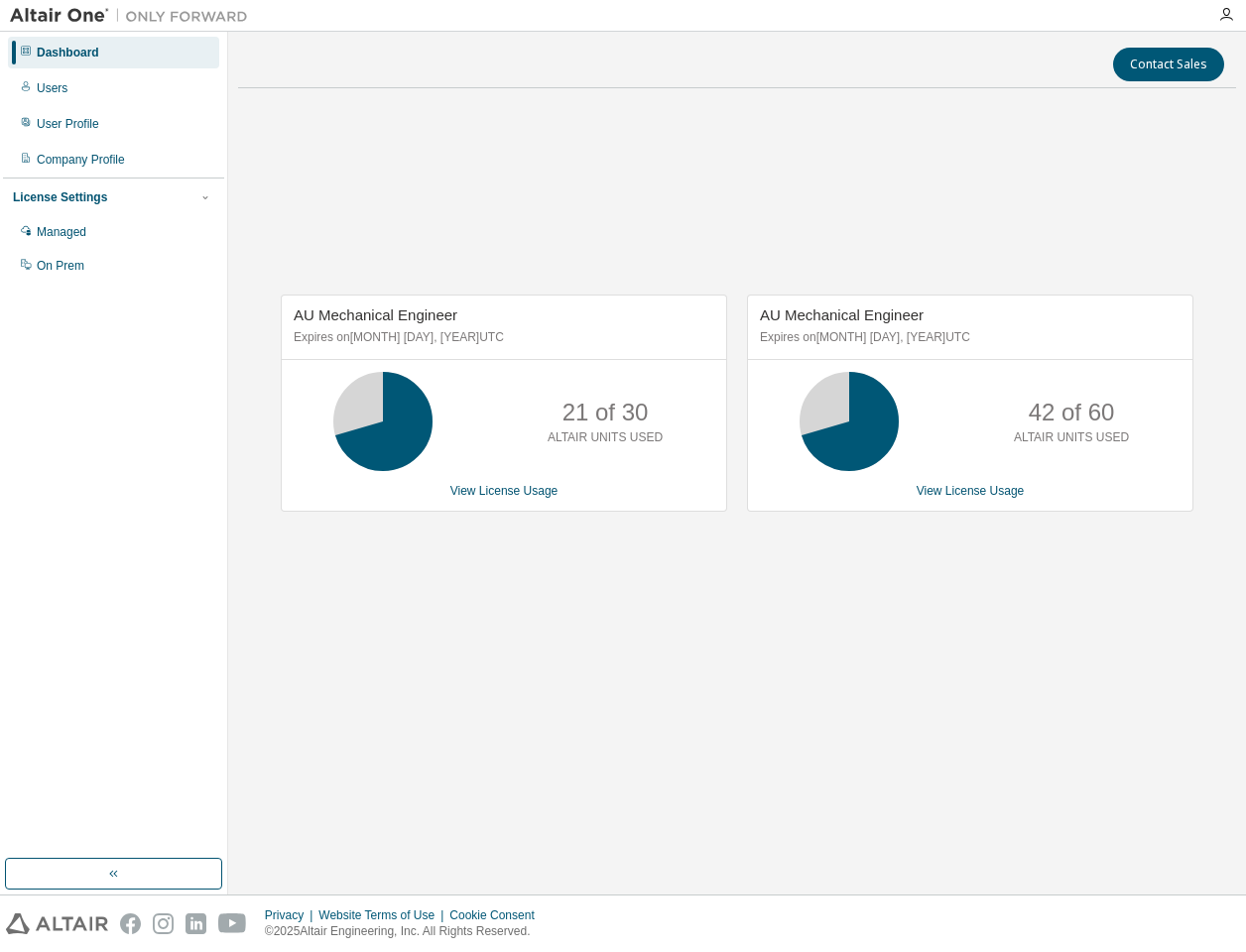 drag, startPoint x: 0, startPoint y: 0, endPoint x: 993, endPoint y: 269, distance: 1028.7906 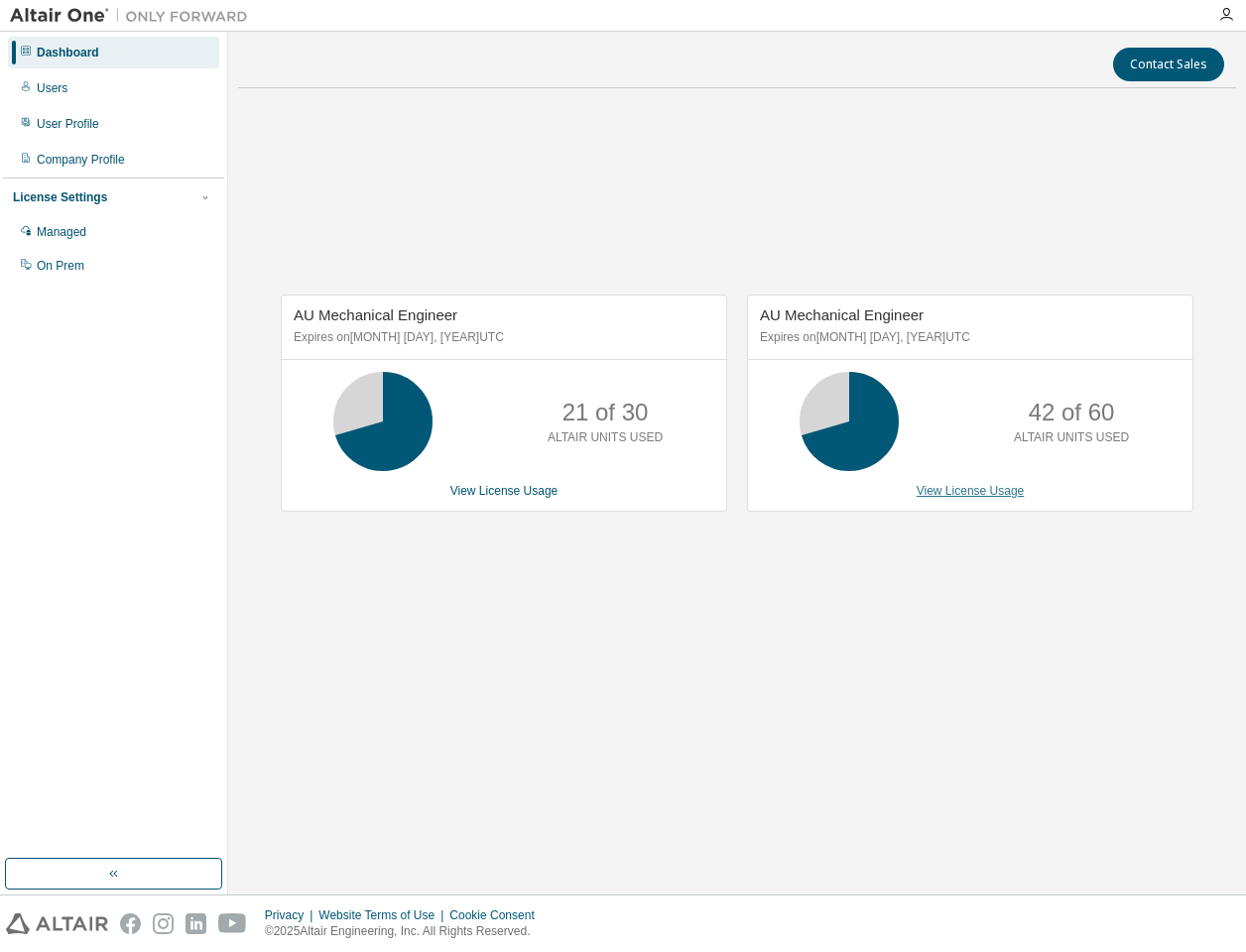 click on "View License Usage" at bounding box center [970, 491] 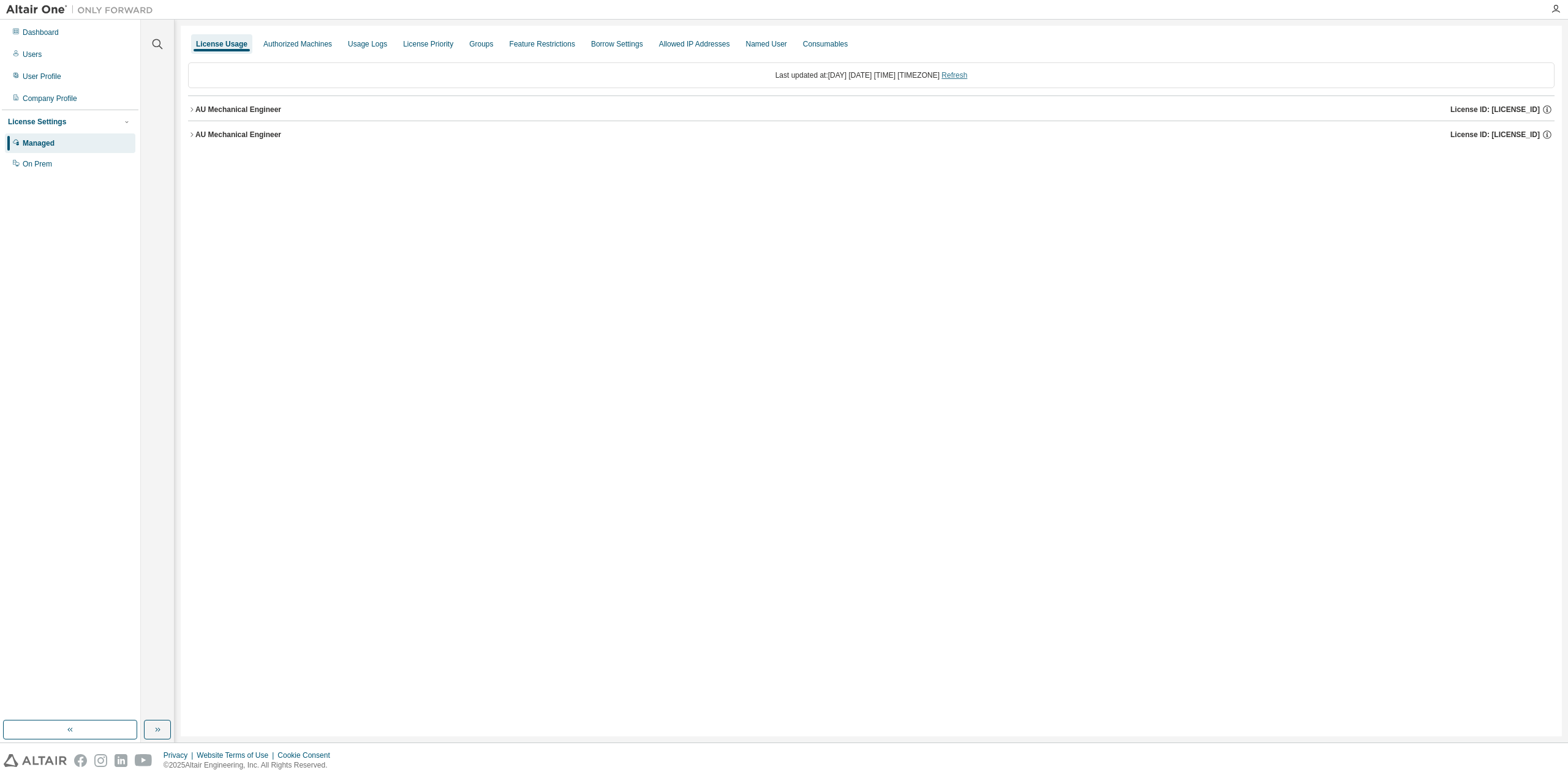 click on "Refresh" at bounding box center (954, 75) 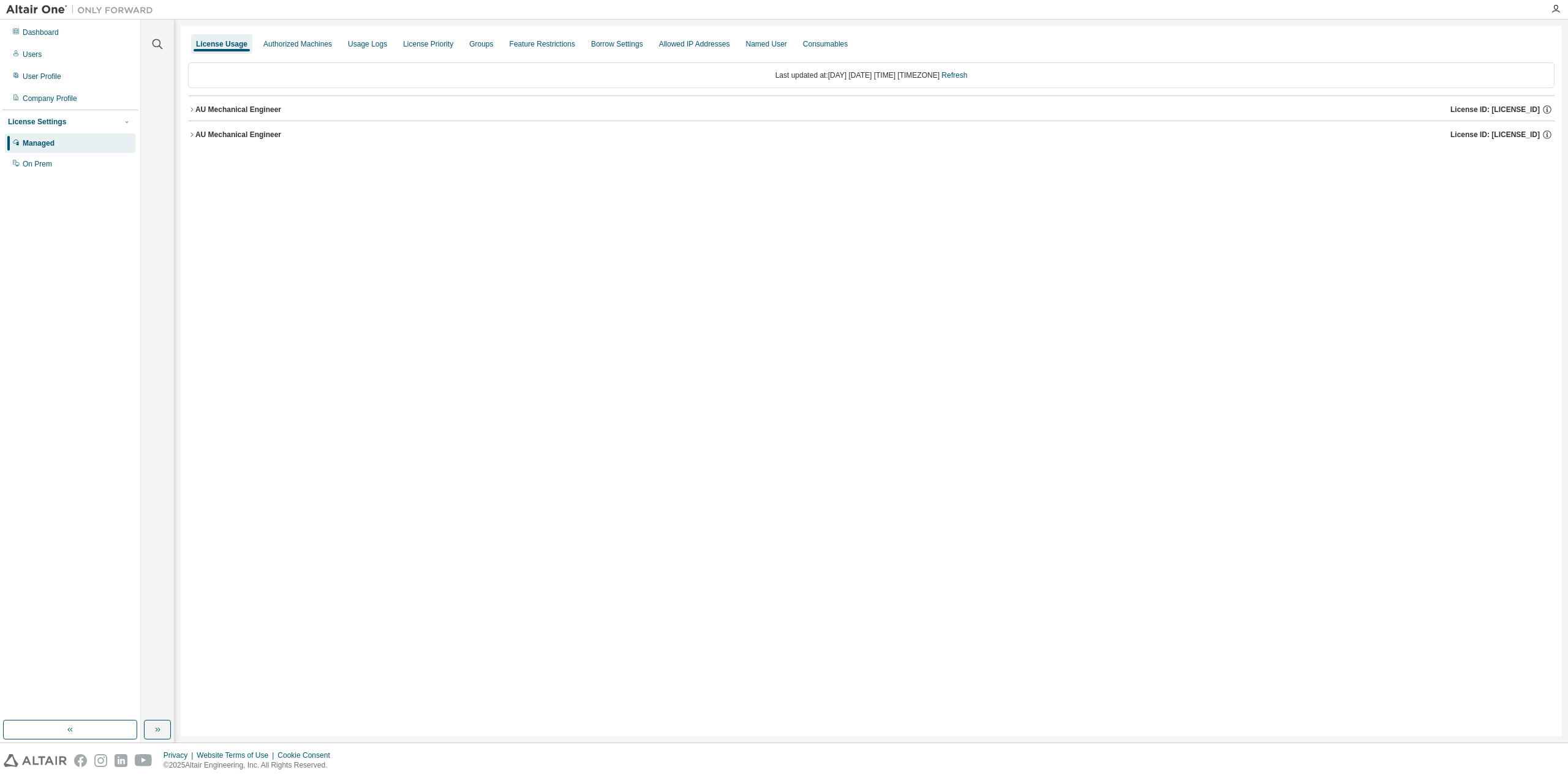click on "AU Mechanical Engineer" at bounding box center [238, 110] 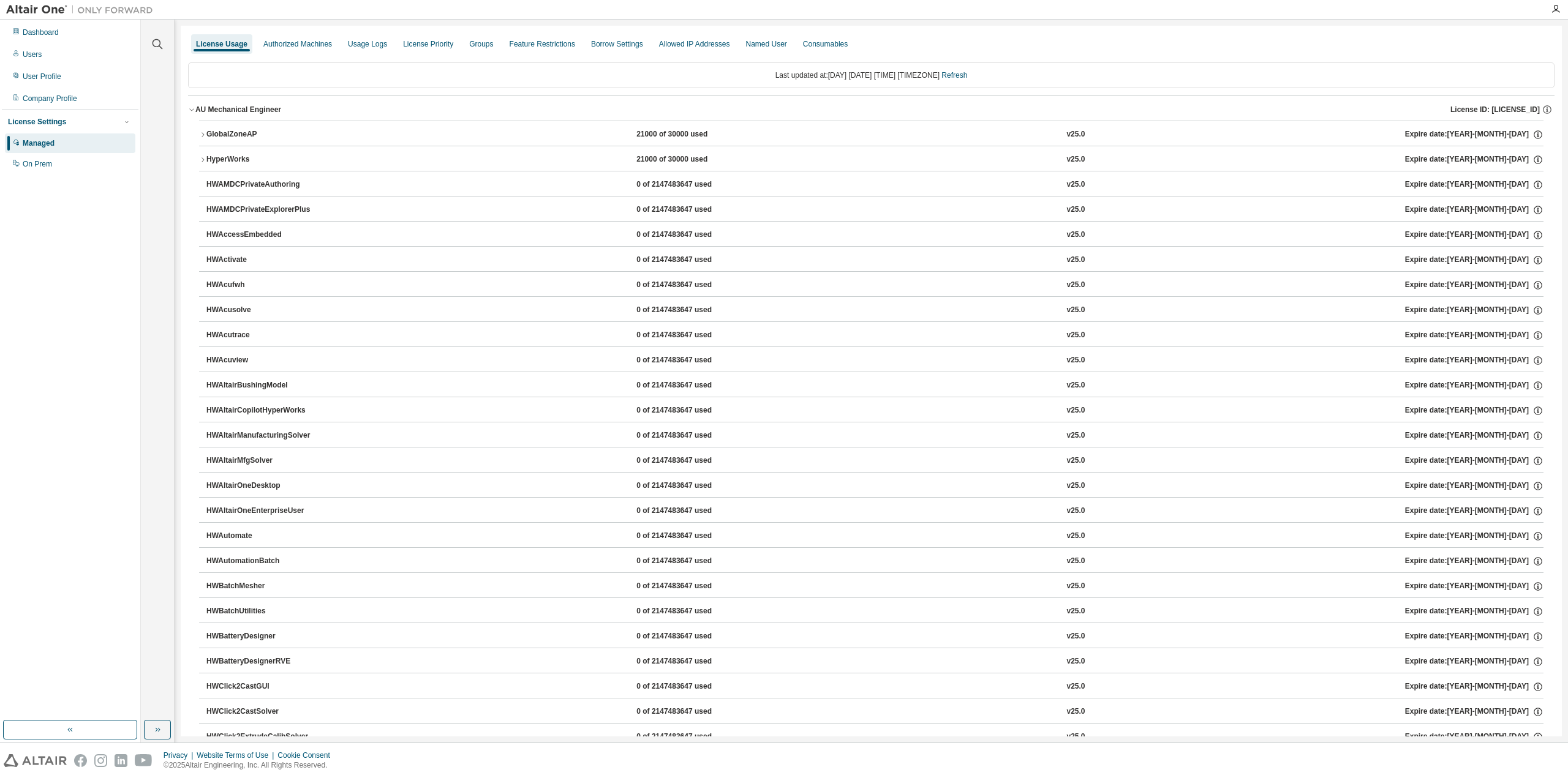 click on "AU Mechanical Engineer" at bounding box center [238, 110] 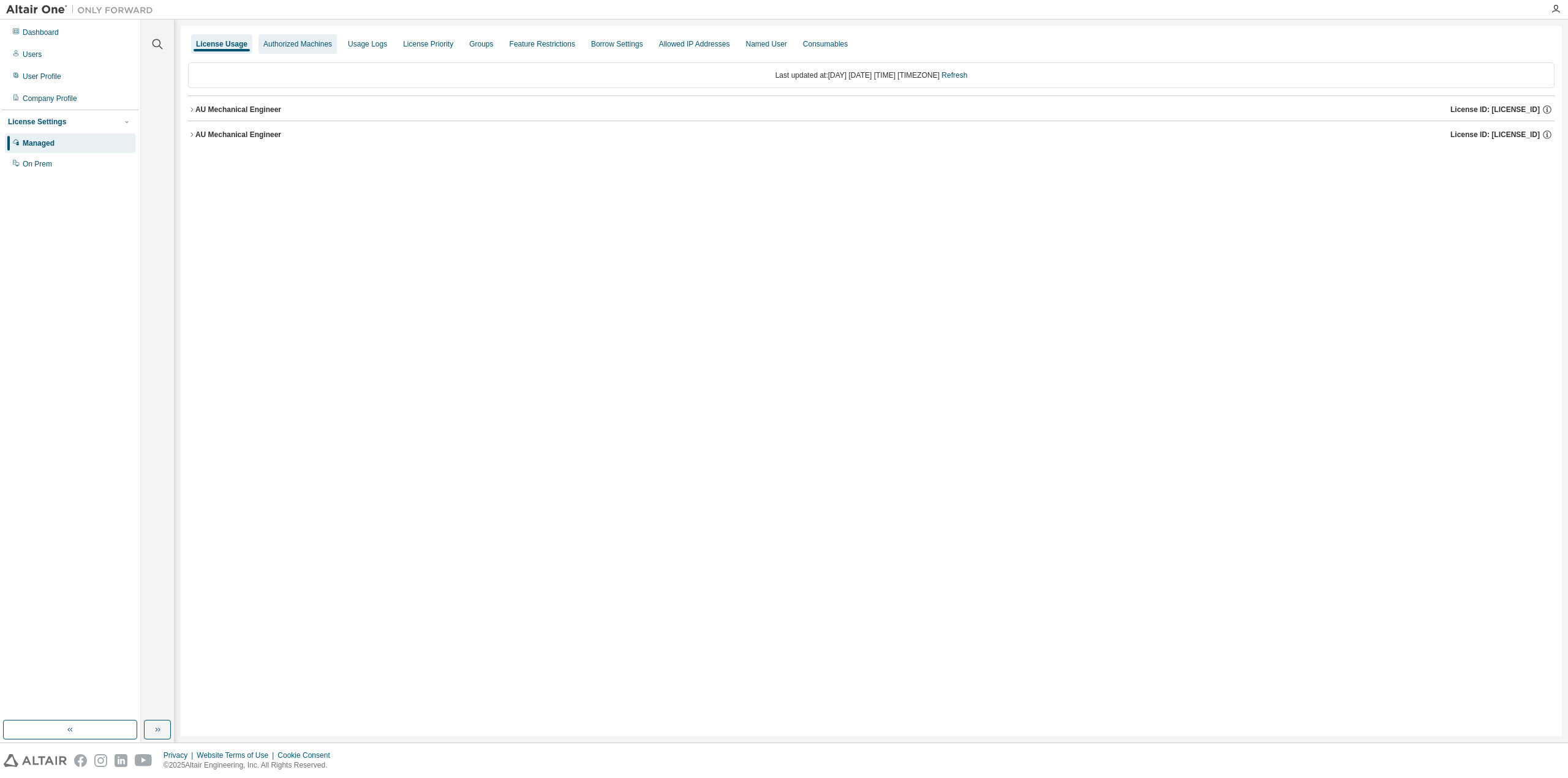 click on "Authorized Machines" at bounding box center [298, 44] 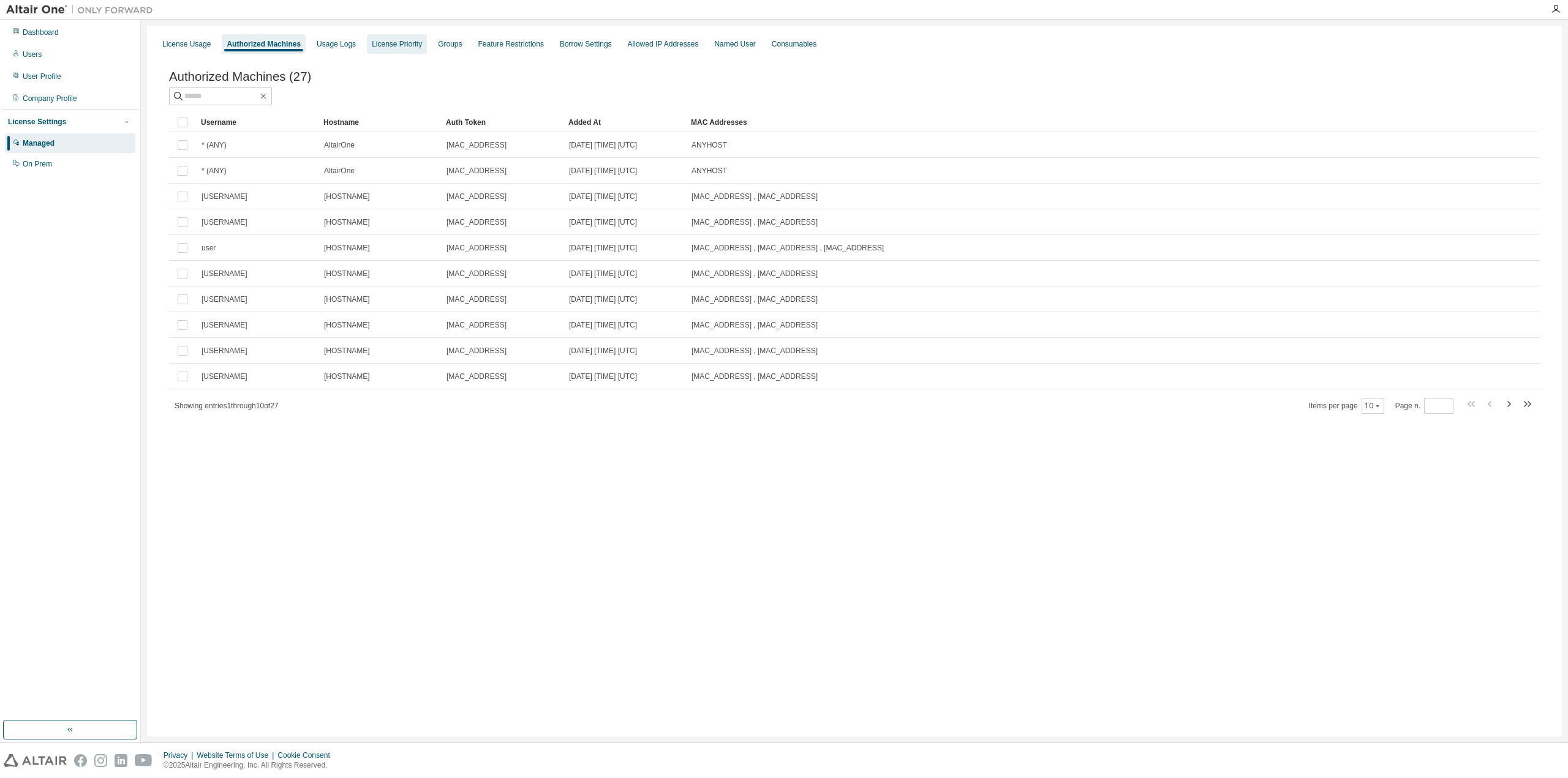 click on "License Priority" at bounding box center (397, 44) 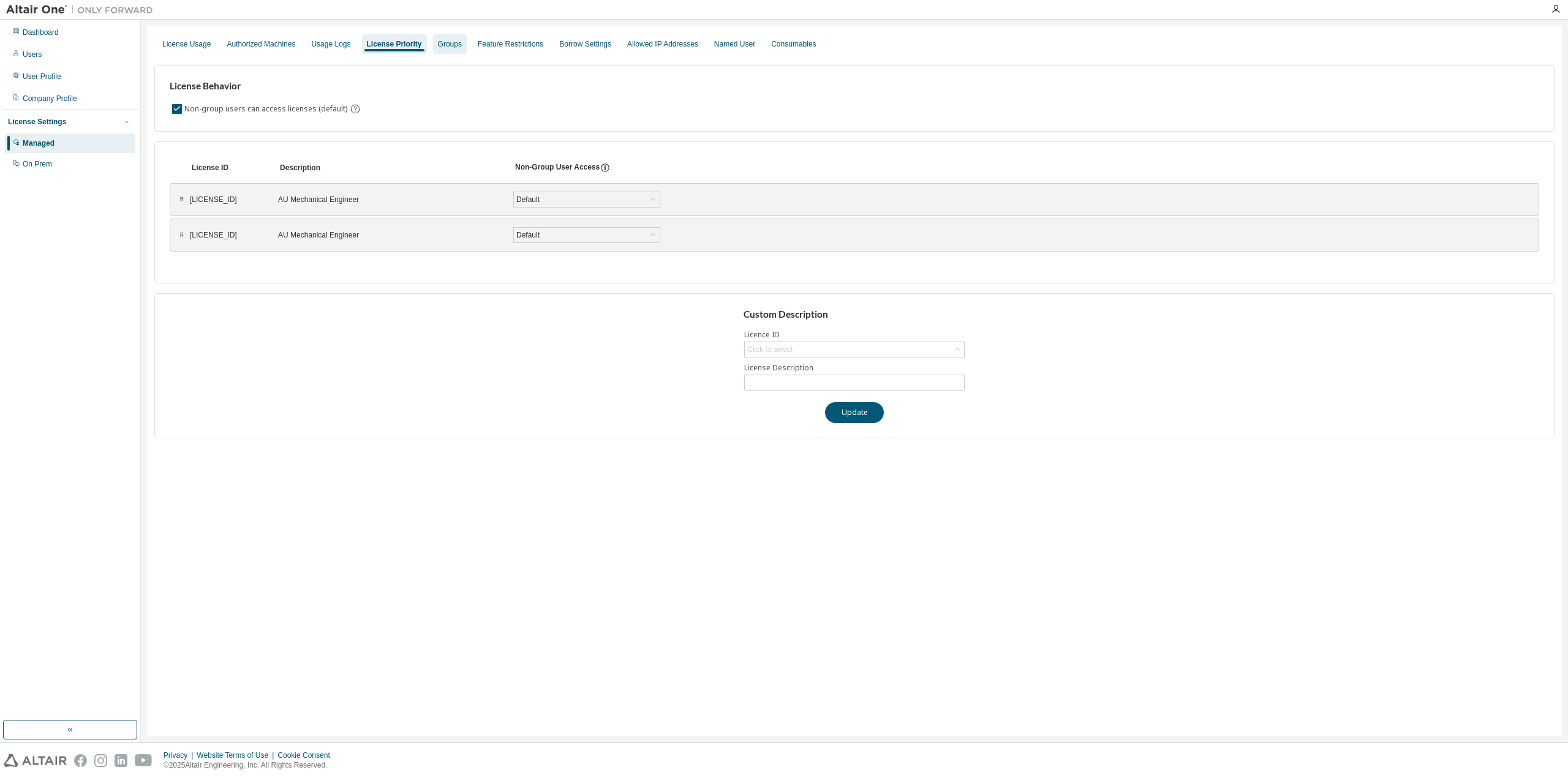 click on "Groups" at bounding box center (450, 44) 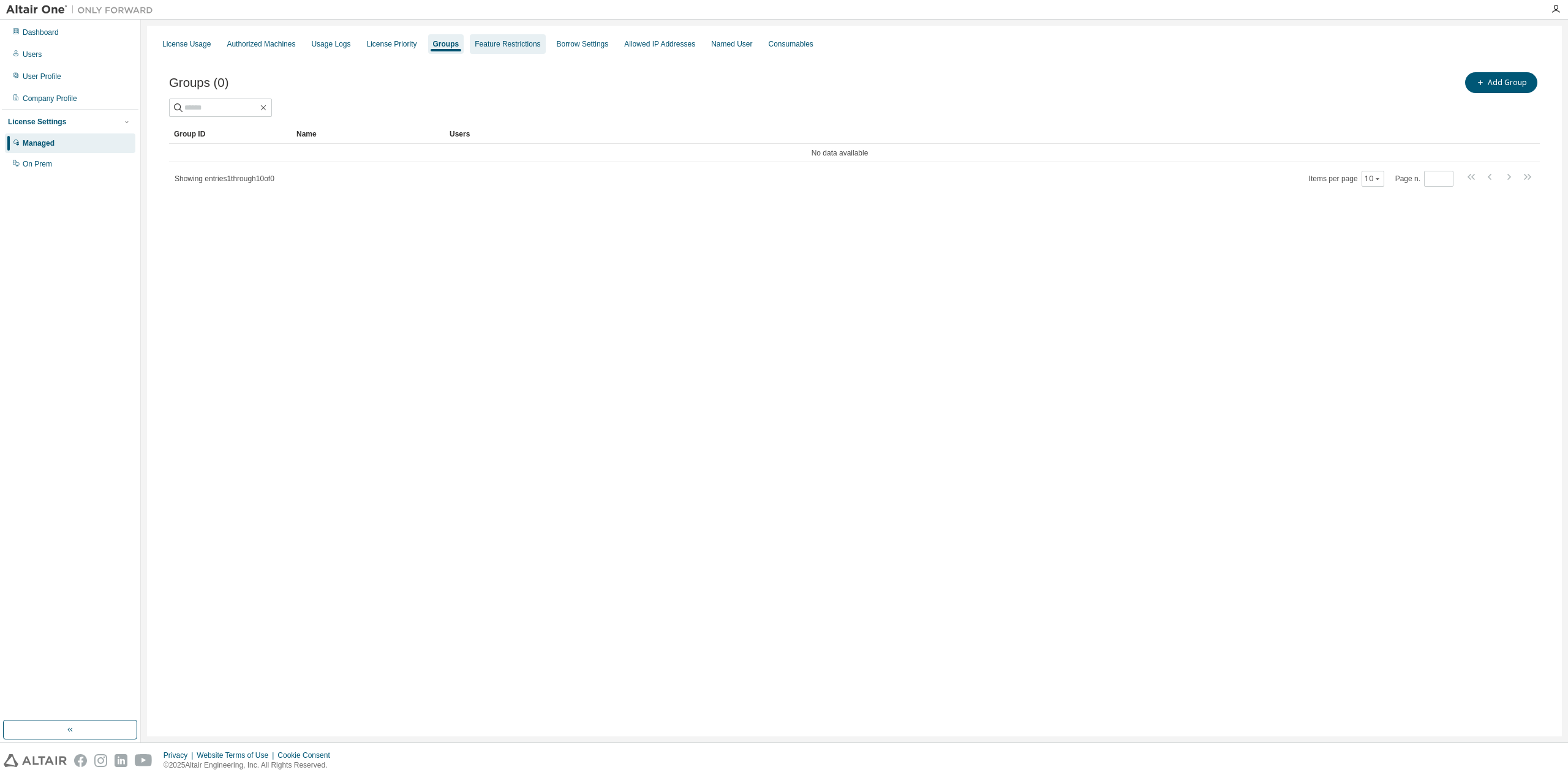 click on "Feature Restrictions" at bounding box center [507, 44] 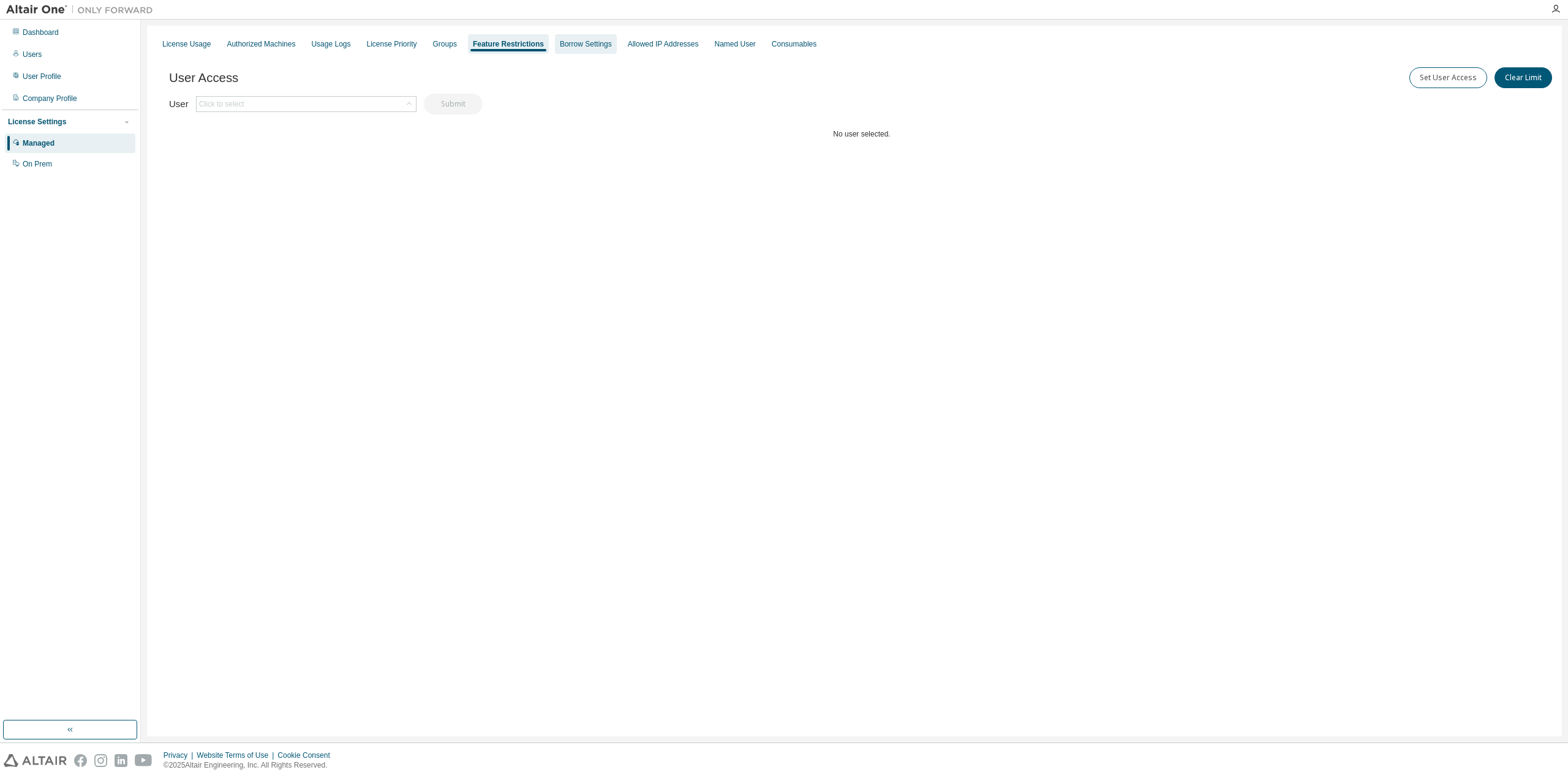 click on "Borrow Settings" at bounding box center [586, 44] 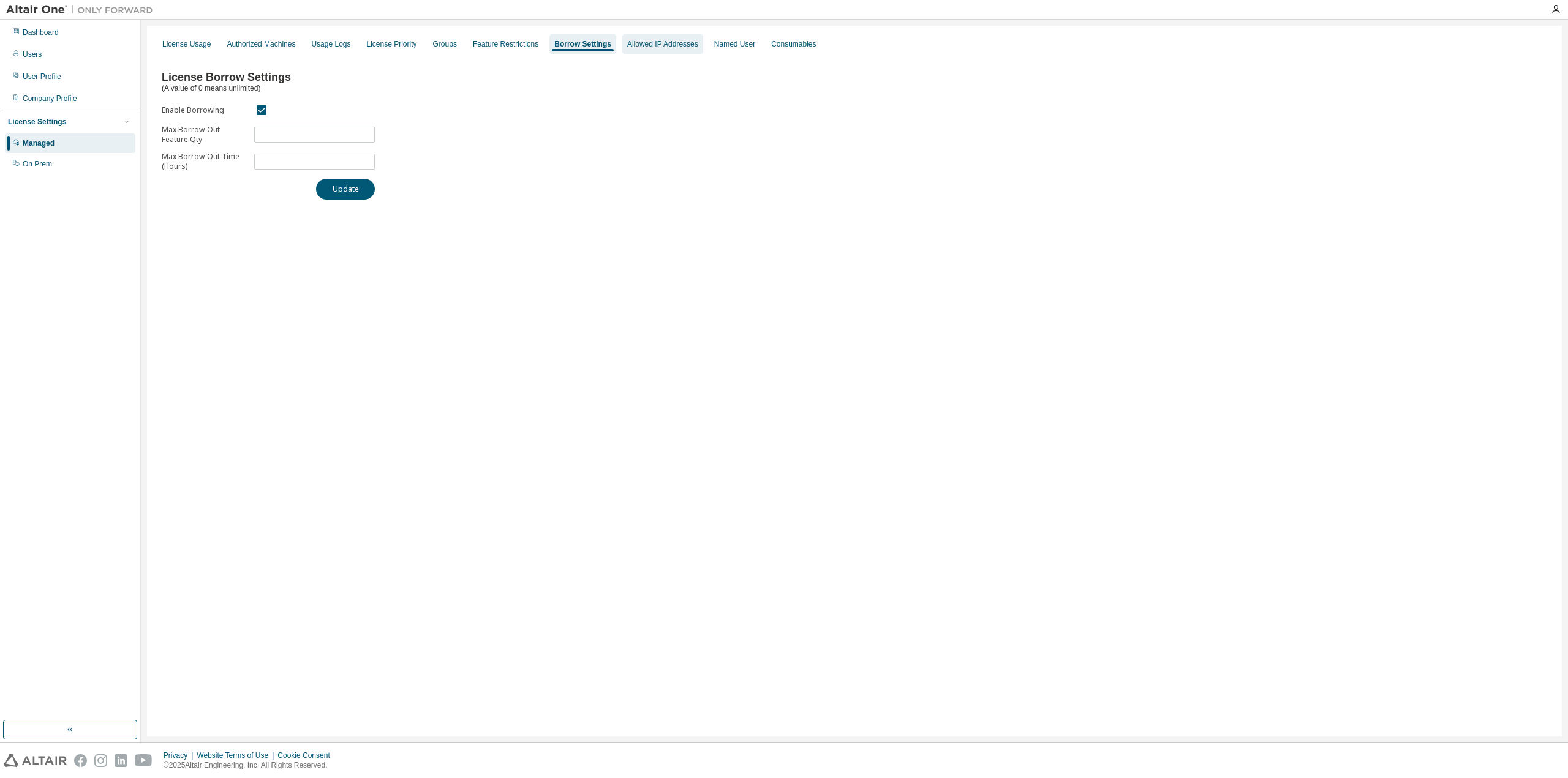 click on "Allowed IP Addresses" at bounding box center [663, 44] 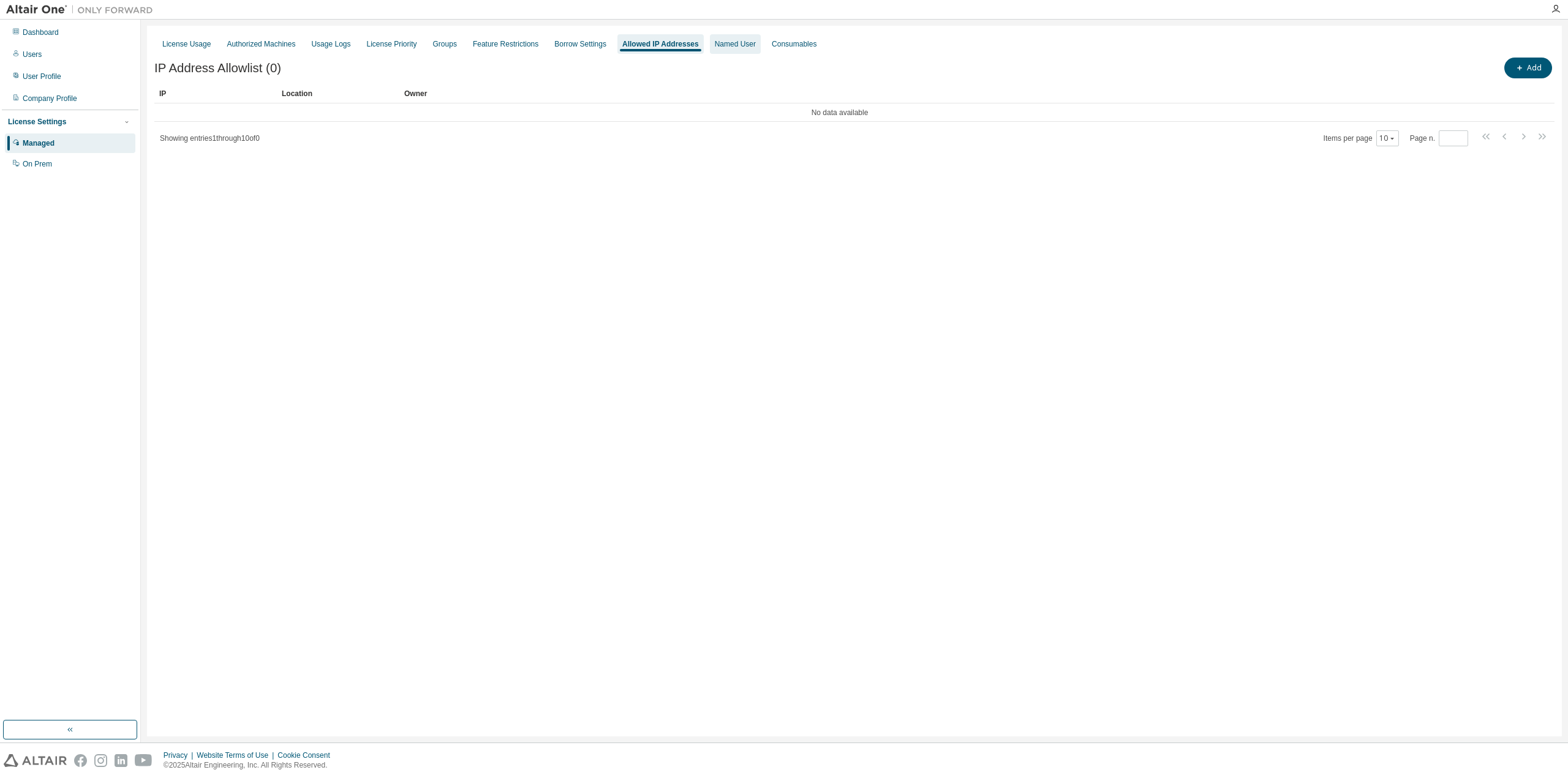 click on "Named User" at bounding box center [735, 44] 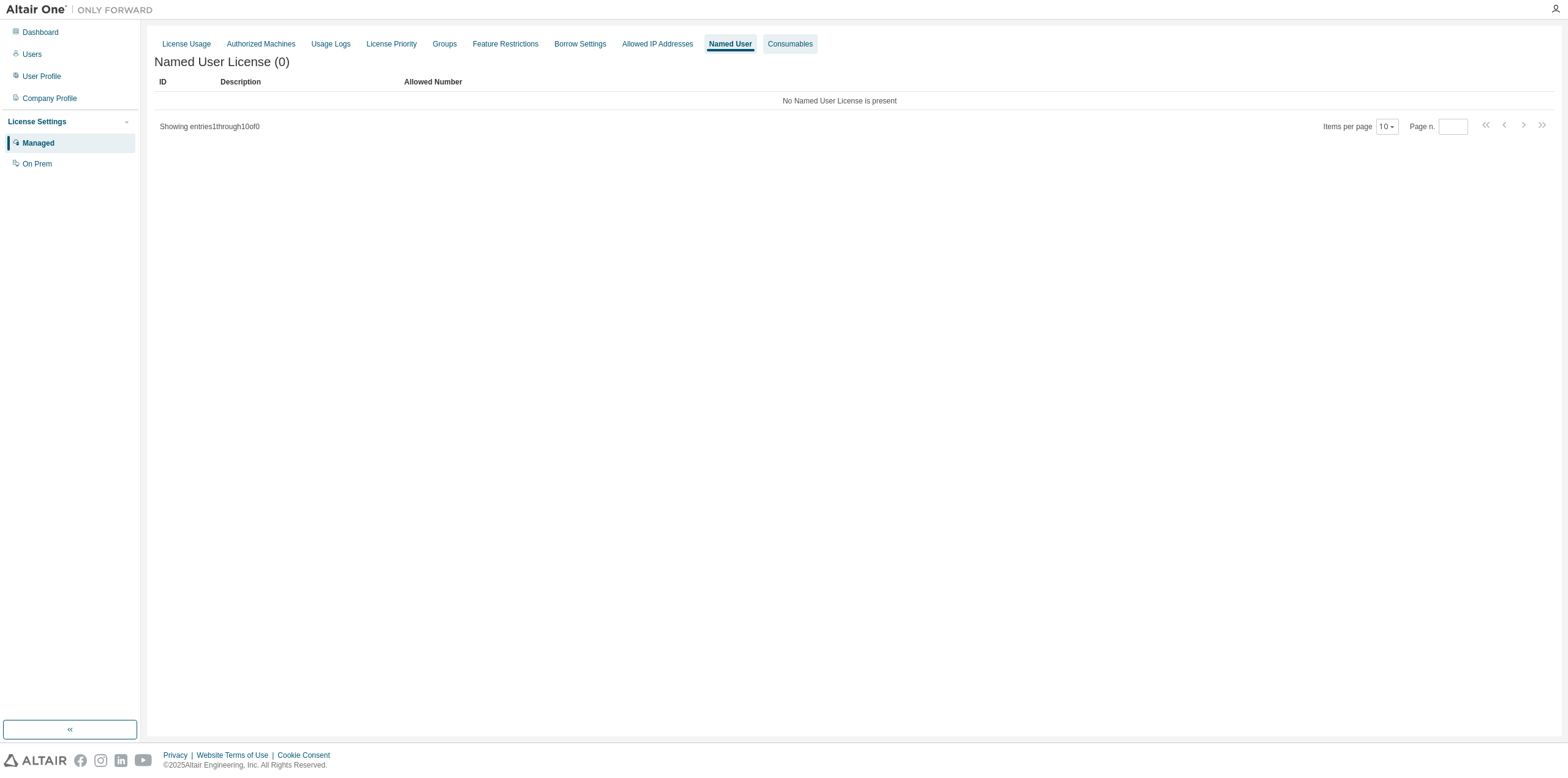 click on "Consumables" at bounding box center [790, 44] 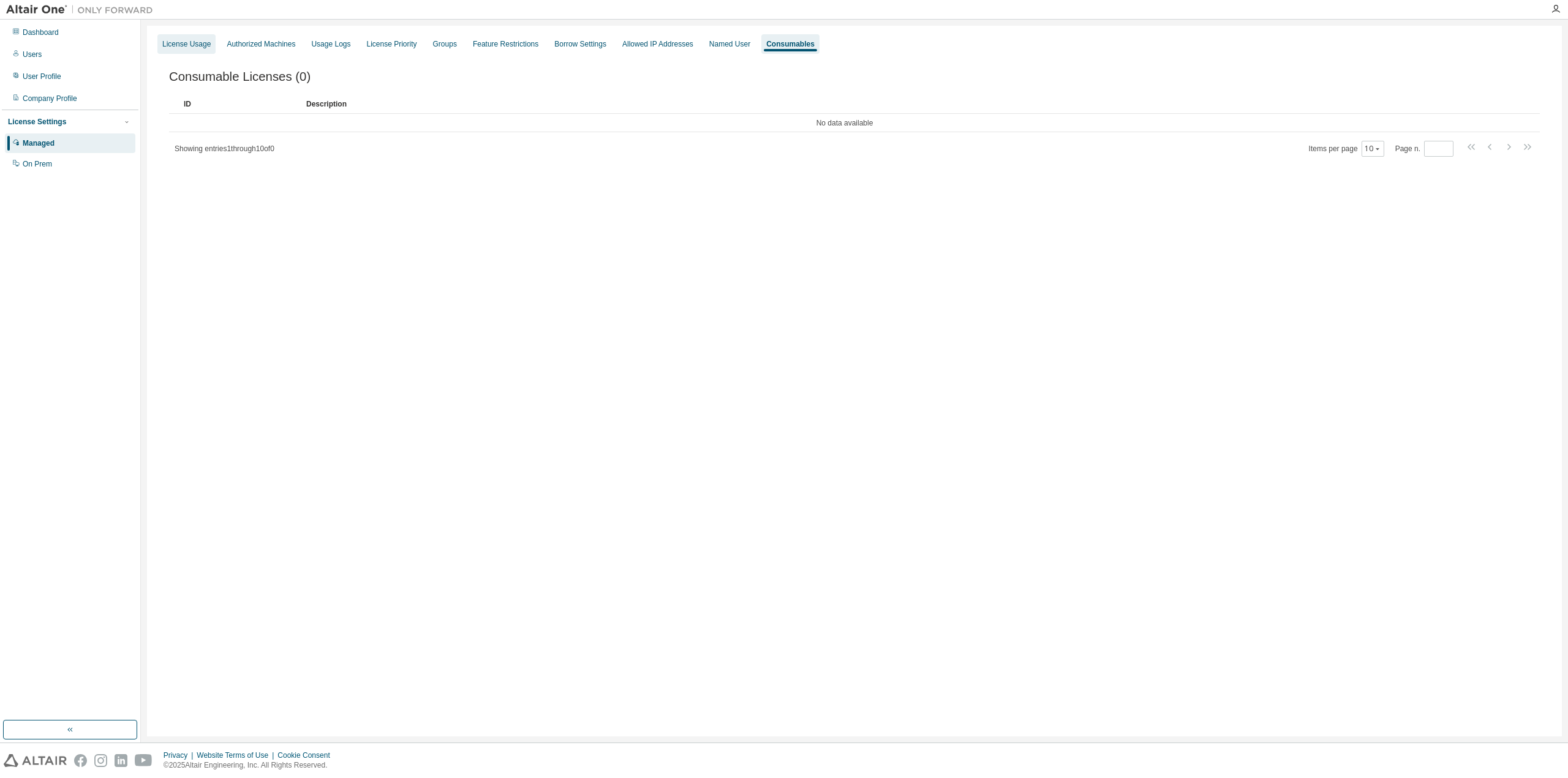 click on "License Usage" at bounding box center (186, 44) 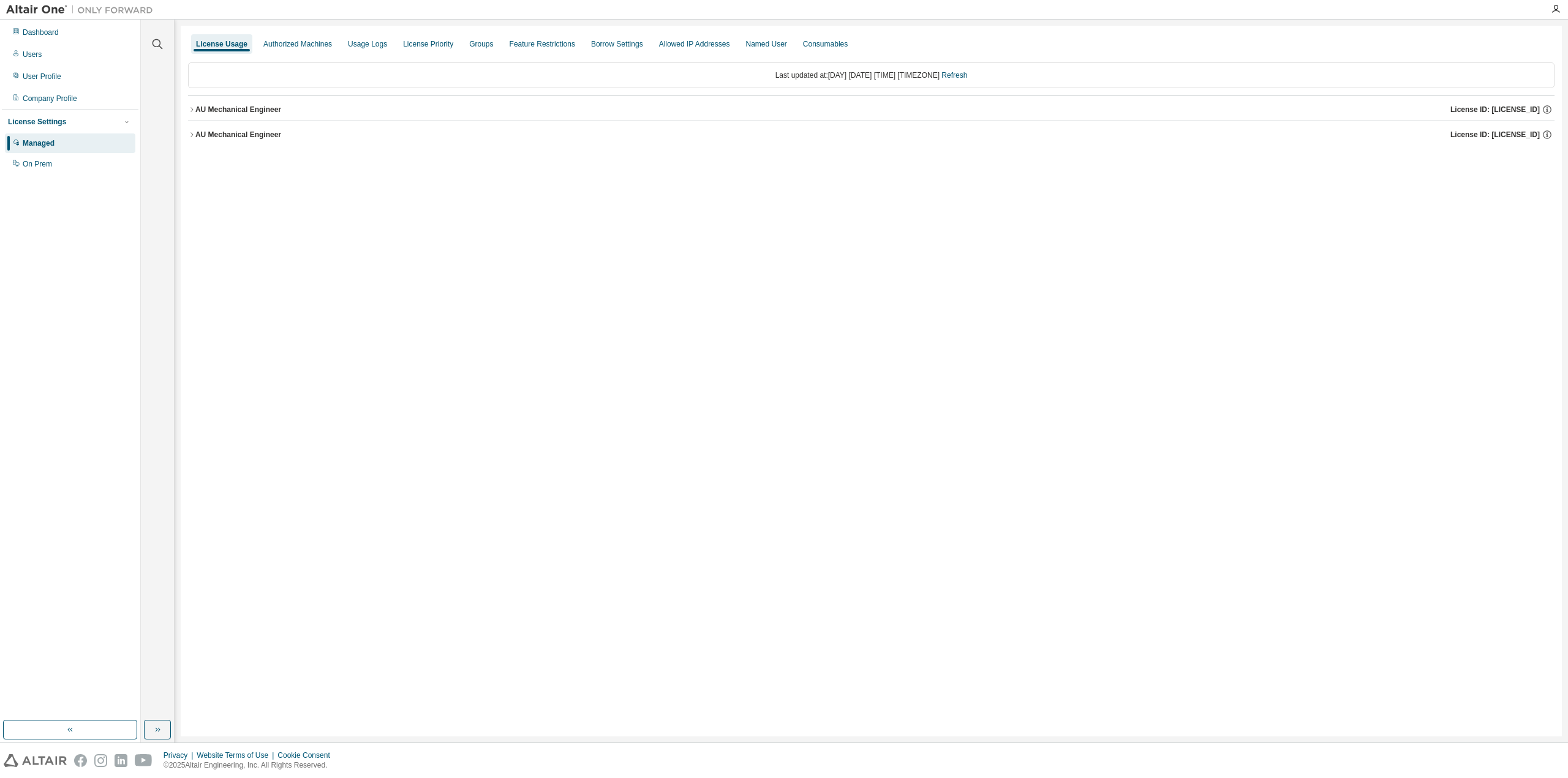click on "AU Mechanical Engineer" at bounding box center [238, 110] 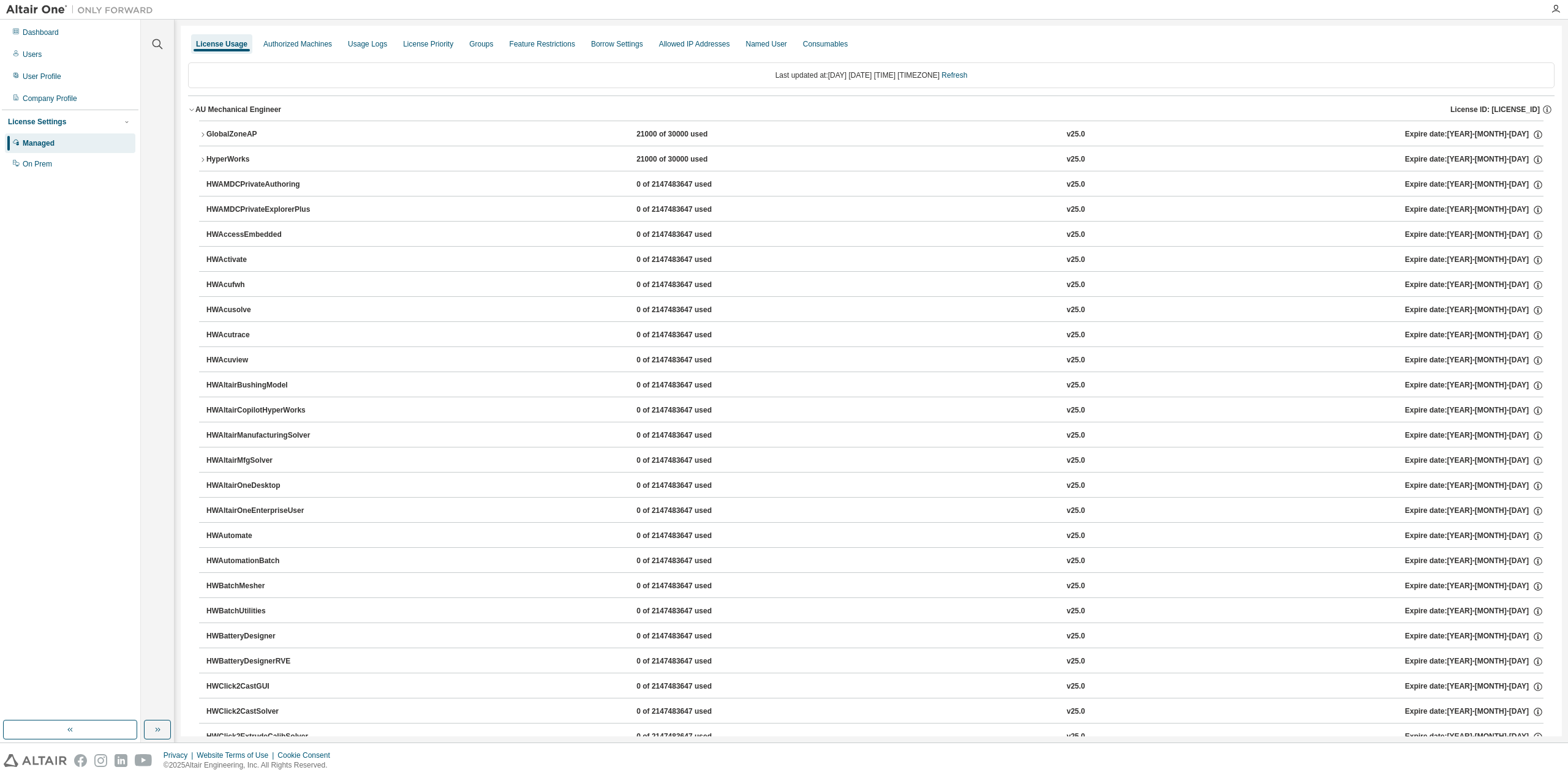 click on "GlobalZoneAP" at bounding box center [262, 135] 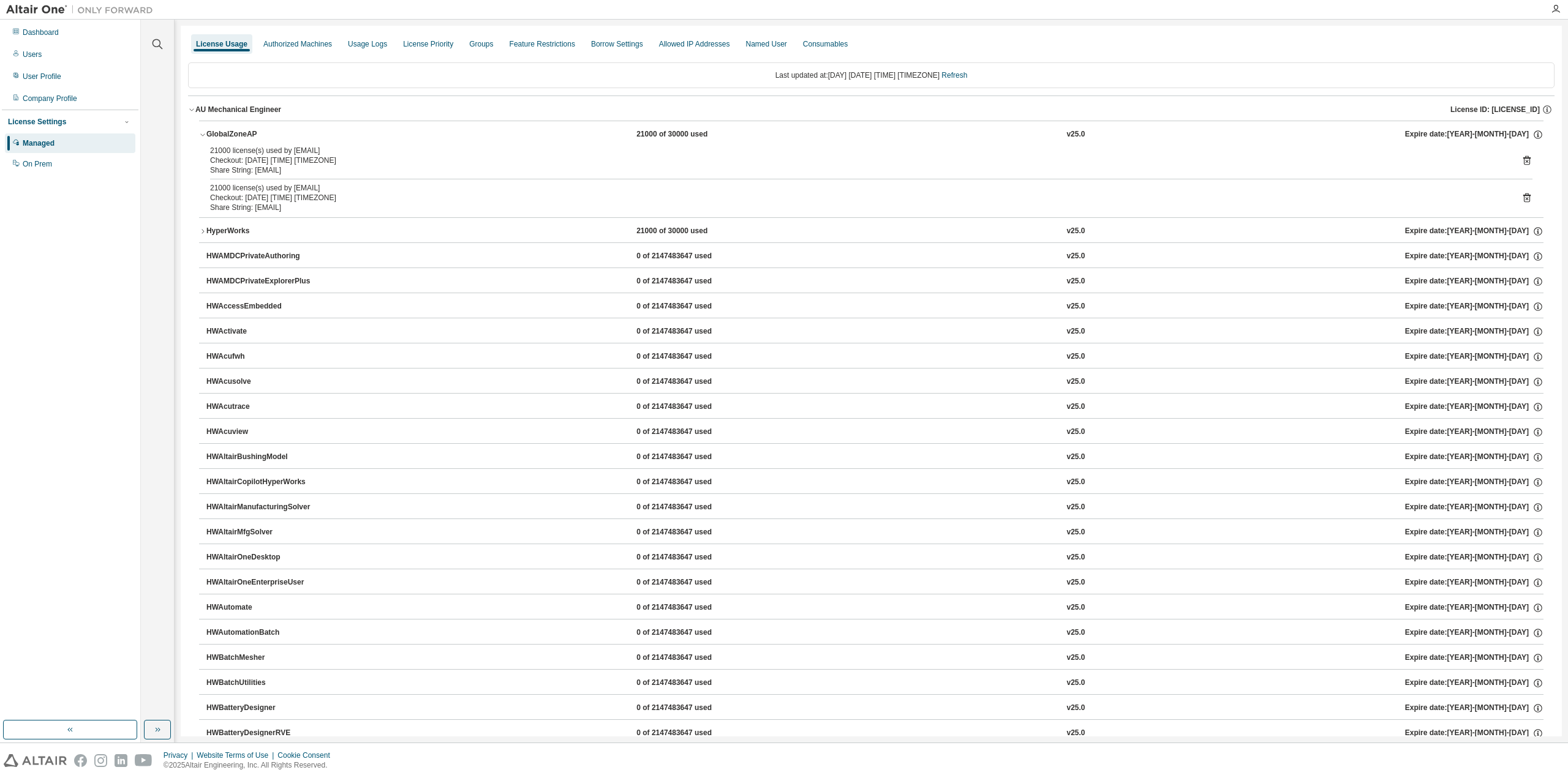 click on "GlobalZoneAP" at bounding box center (262, 135) 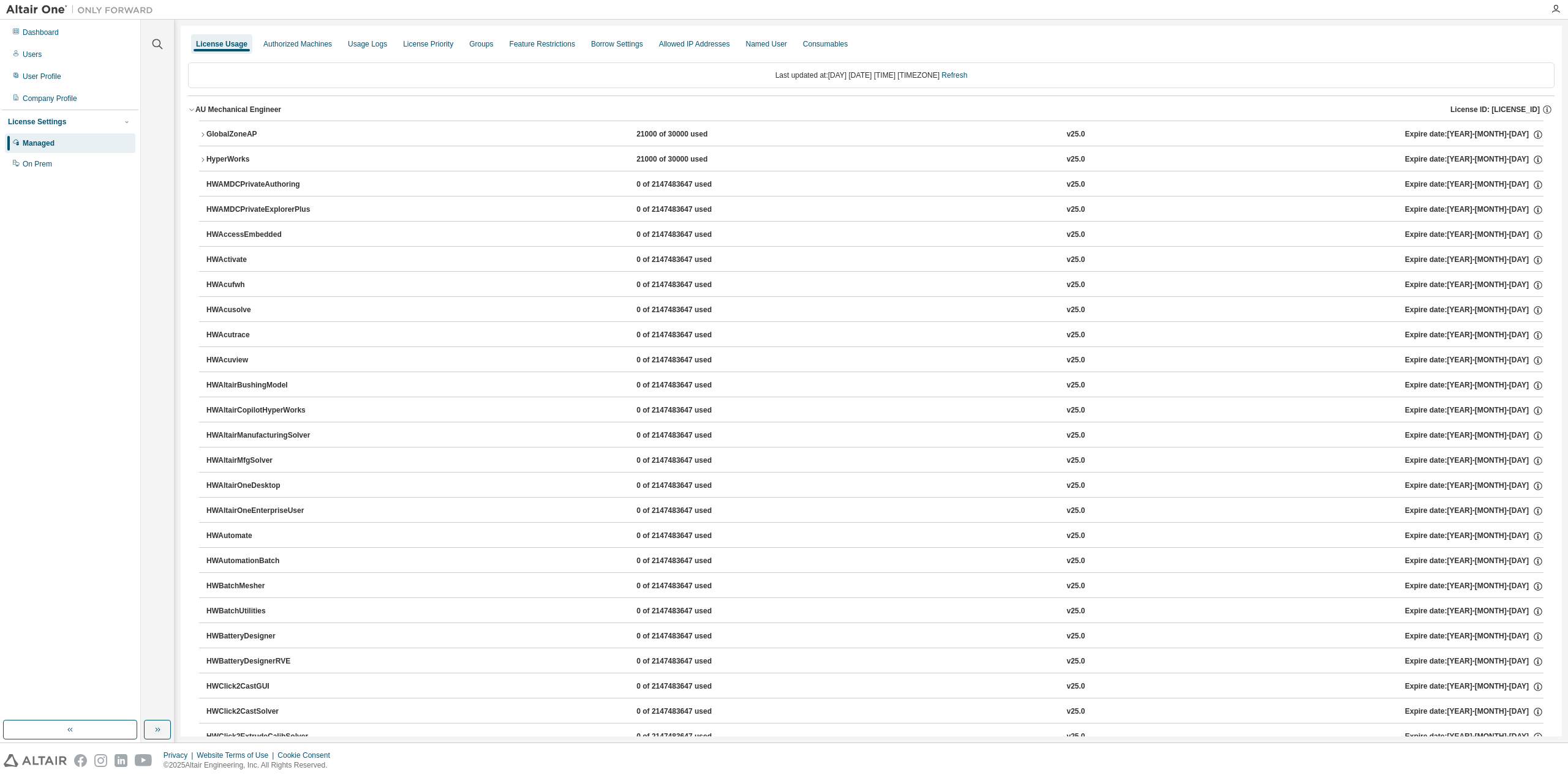 click on "AU Mechanical Engineer" at bounding box center (238, 110) 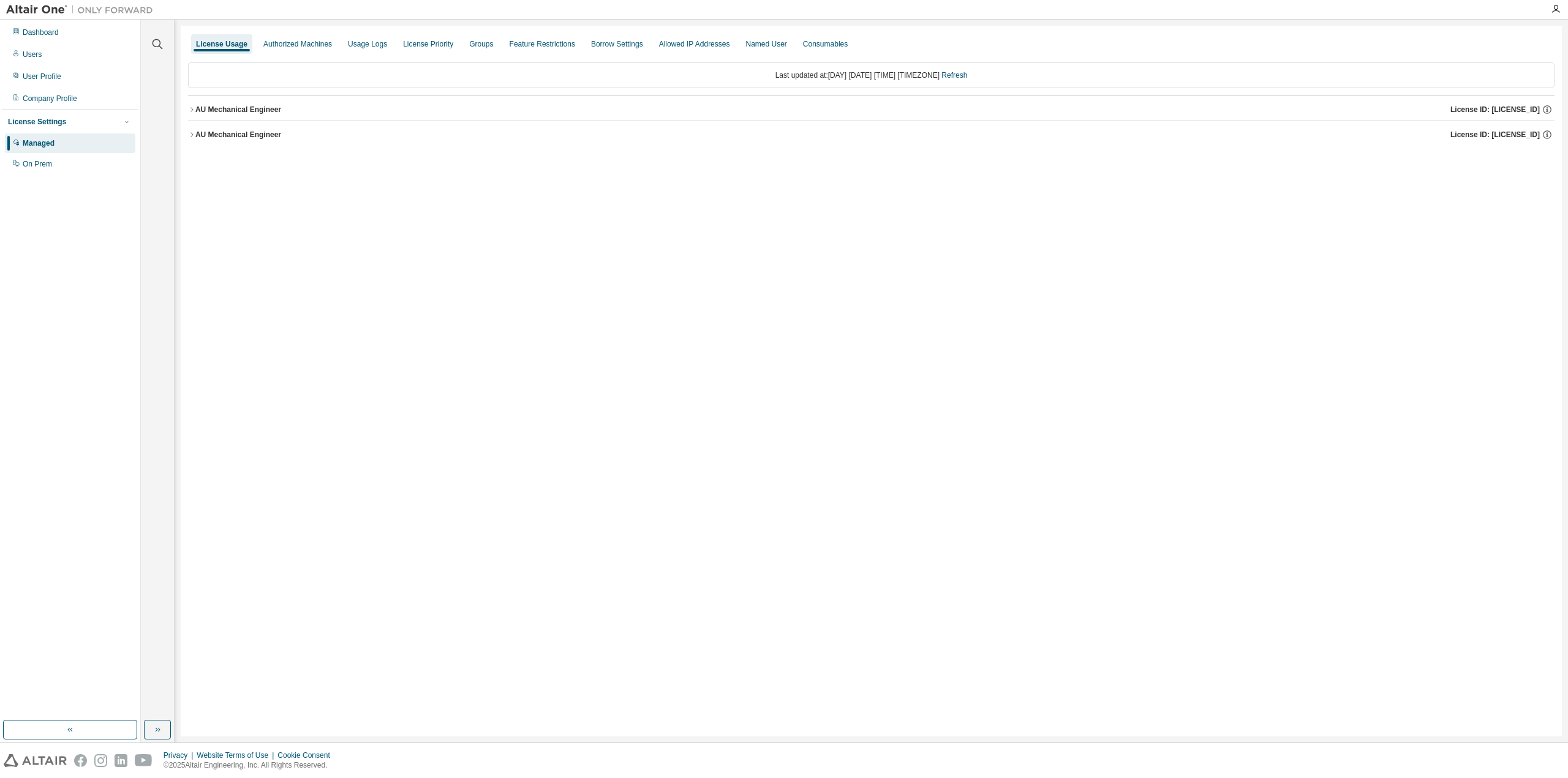 click on "AU Mechanical Engineer" at bounding box center (238, 135) 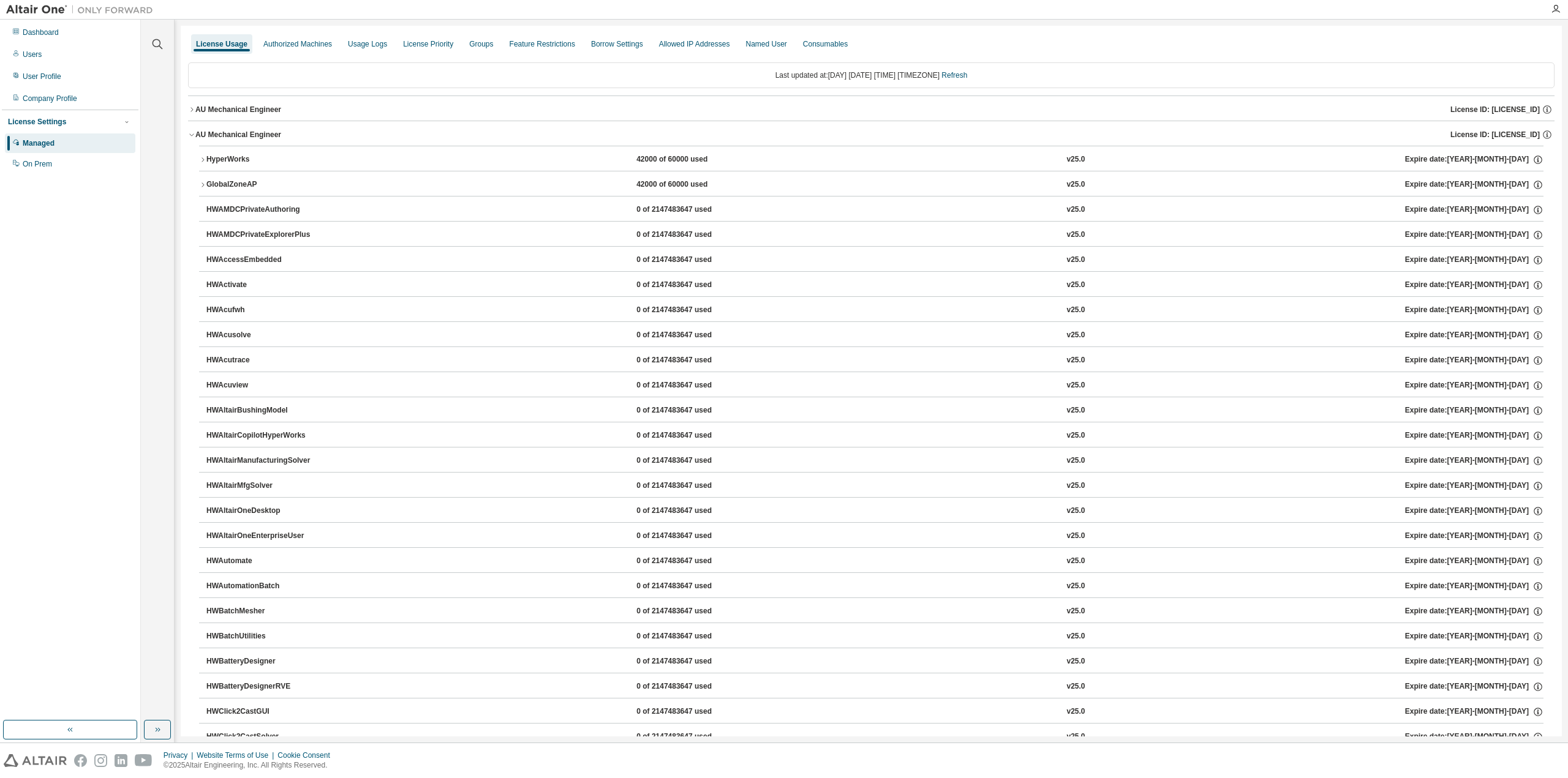 click on "GlobalZoneAP" at bounding box center (262, 185) 